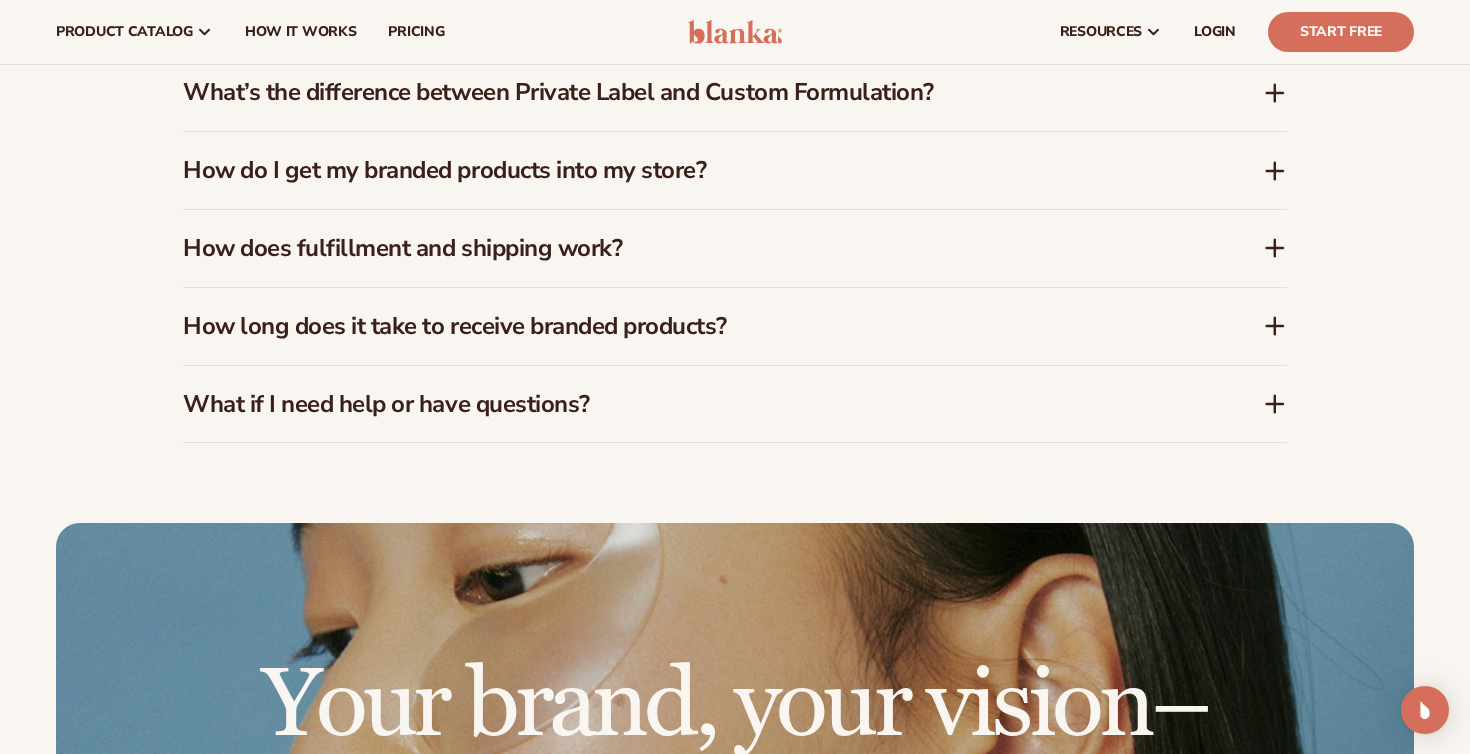 scroll, scrollTop: 0, scrollLeft: 0, axis: both 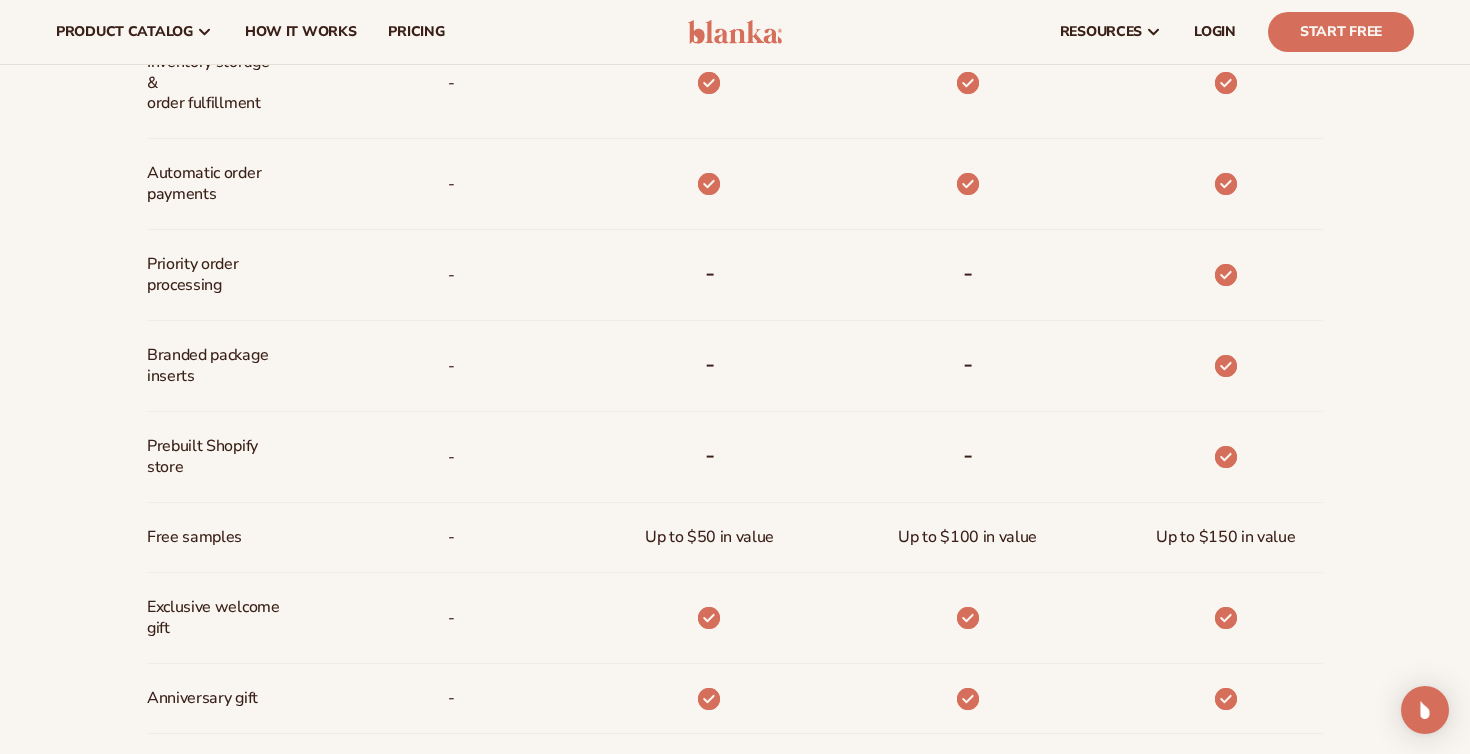 click on "Priority order processing" at bounding box center (213, 275) 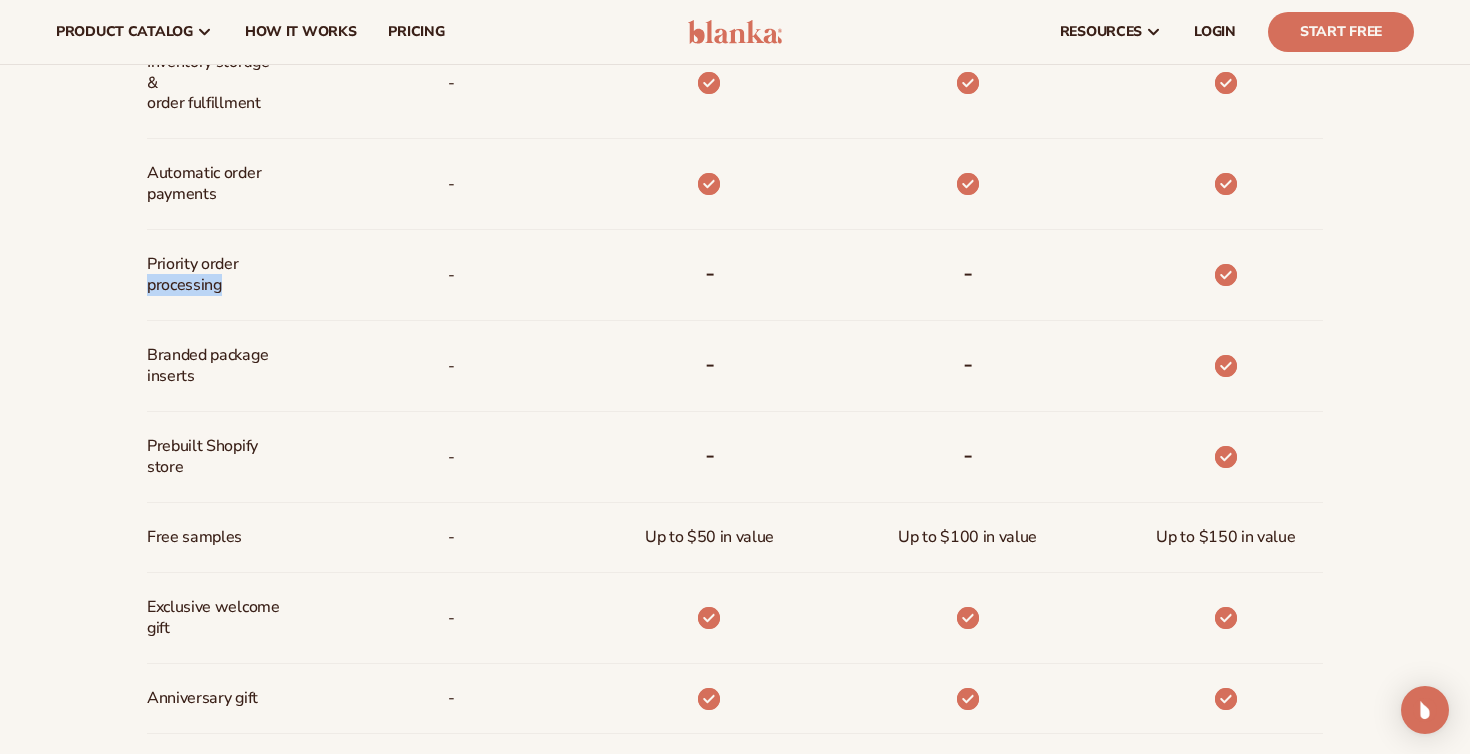 click on "Priority order processing" at bounding box center [213, 275] 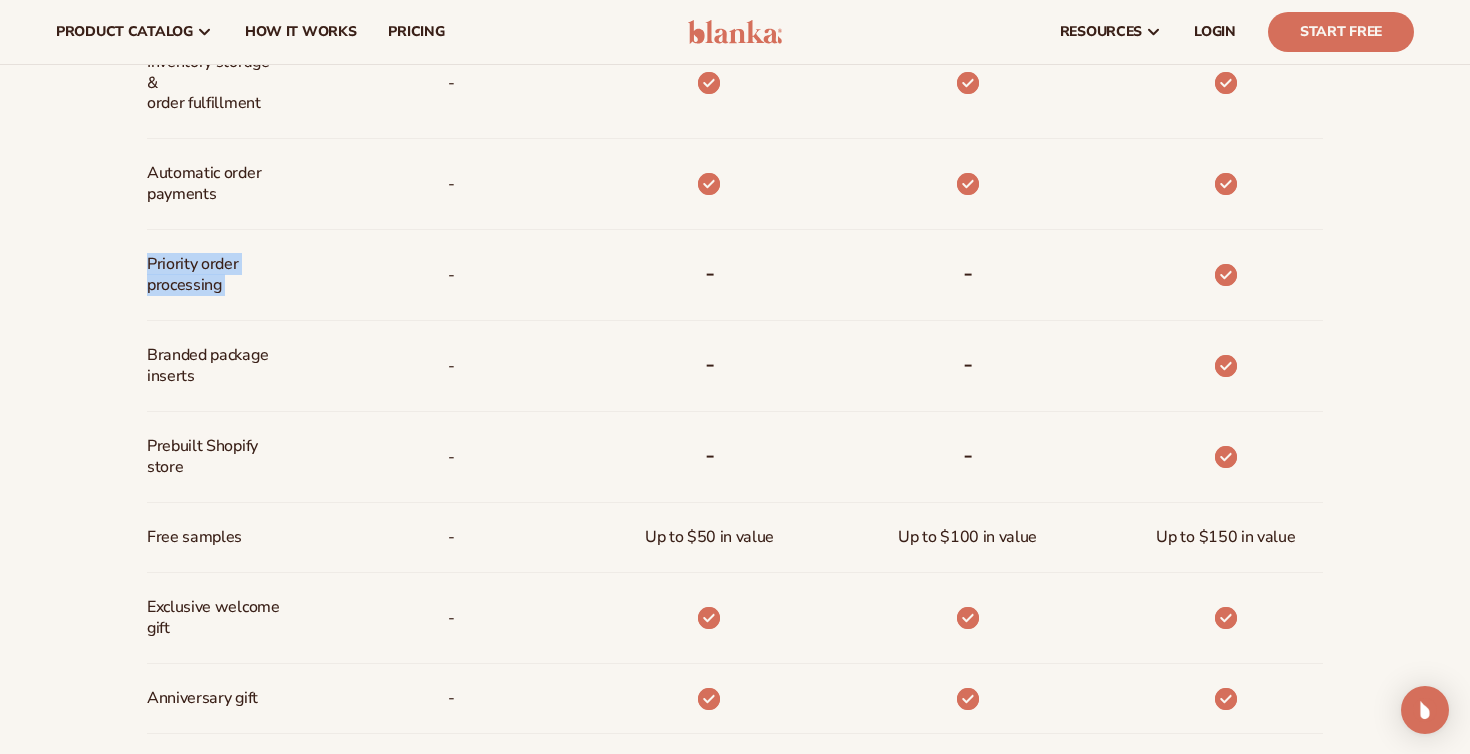 click on "Priority order processing" at bounding box center [213, 275] 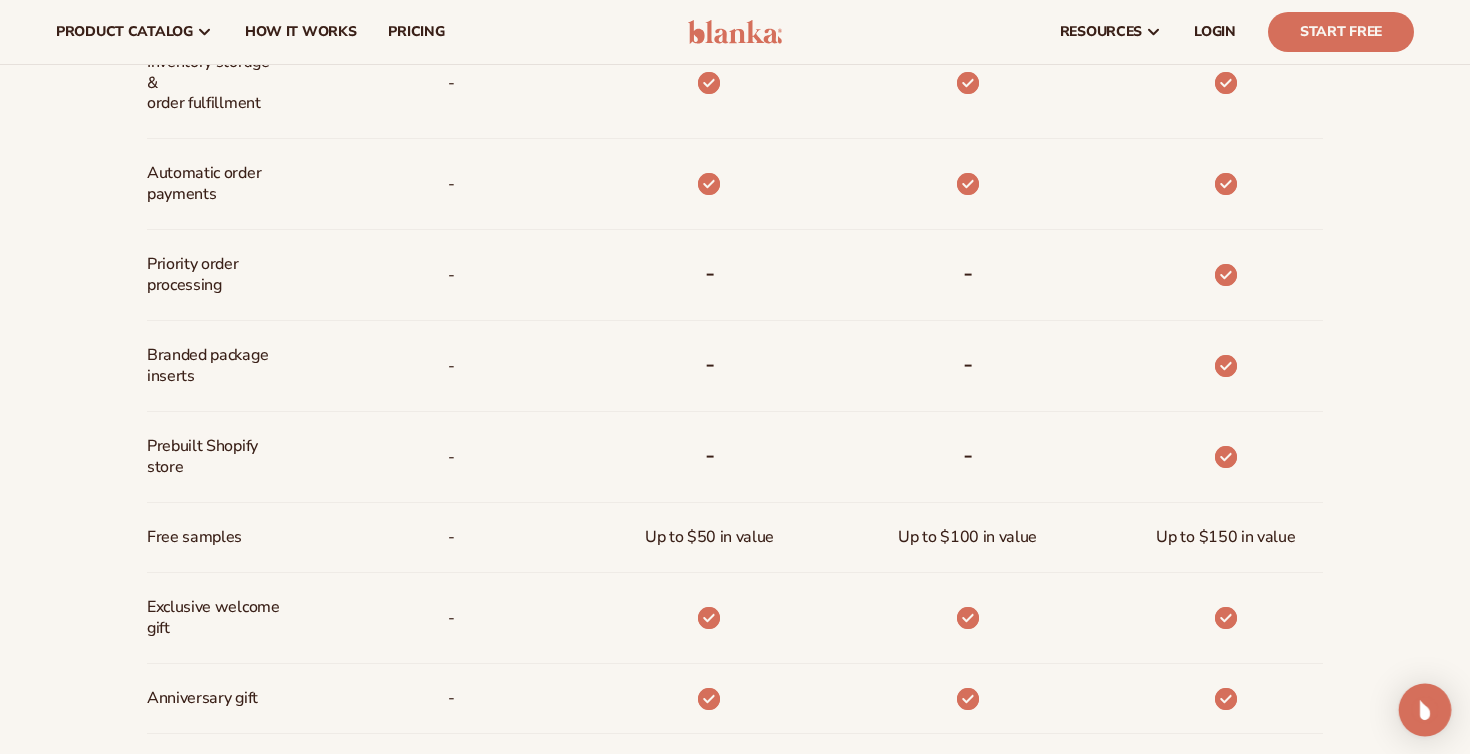 click at bounding box center (1425, 710) 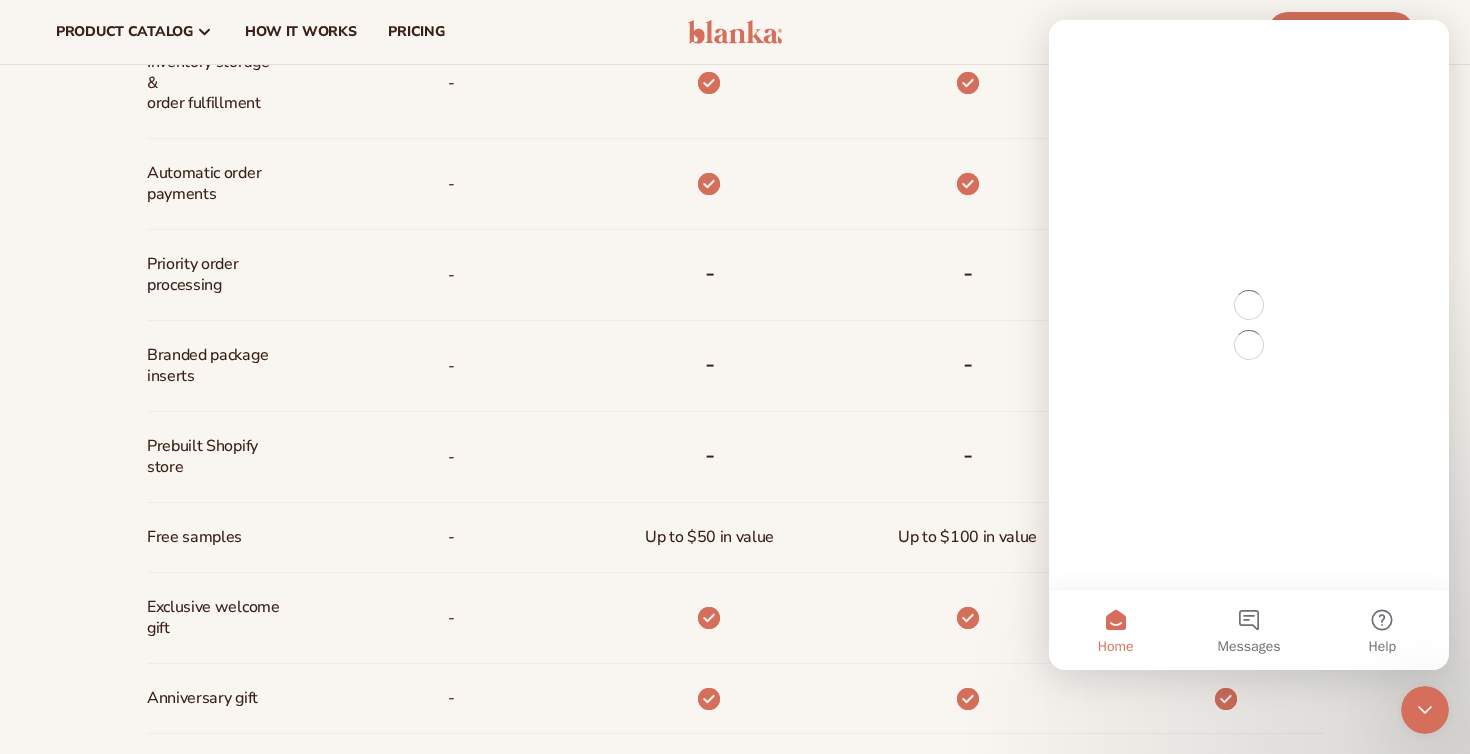 scroll, scrollTop: 0, scrollLeft: 0, axis: both 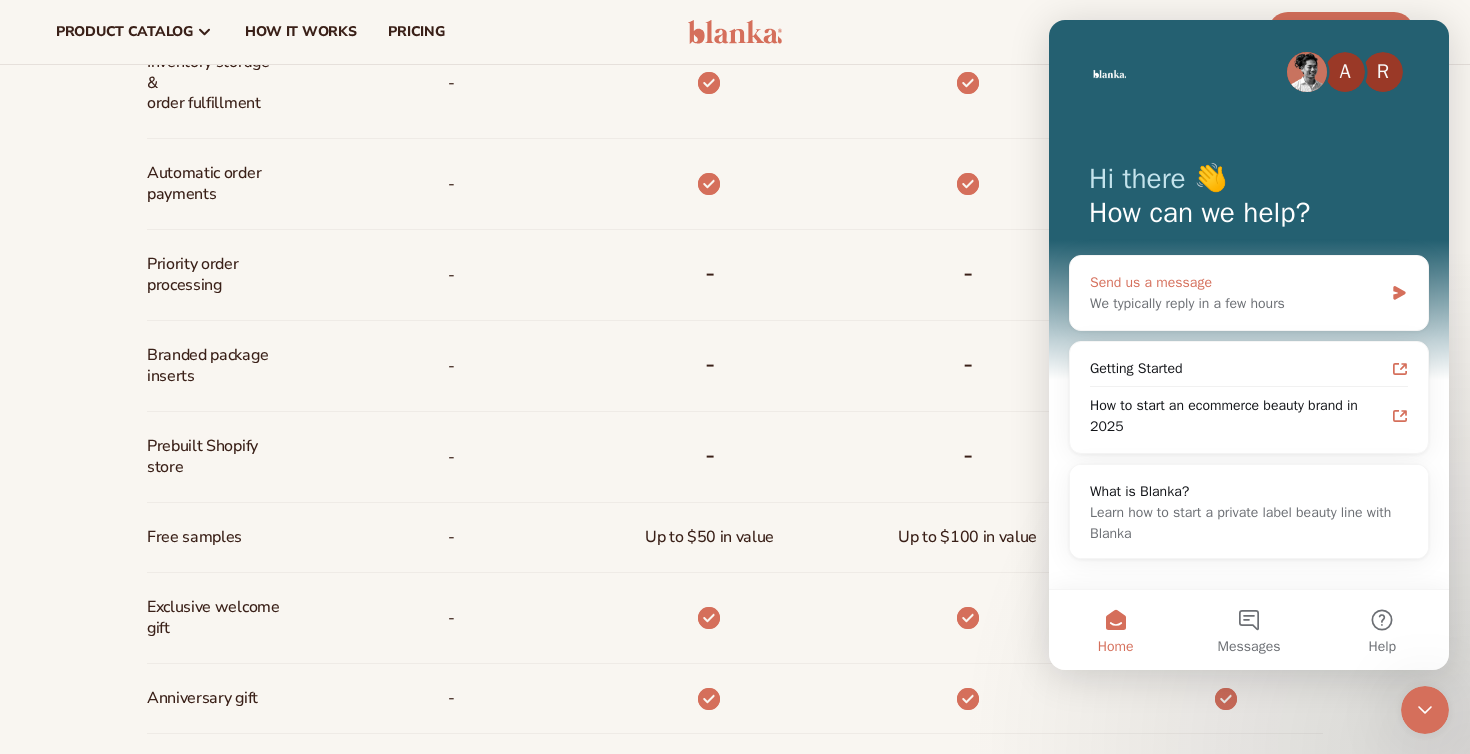 click on "Send us a message" at bounding box center [1236, 282] 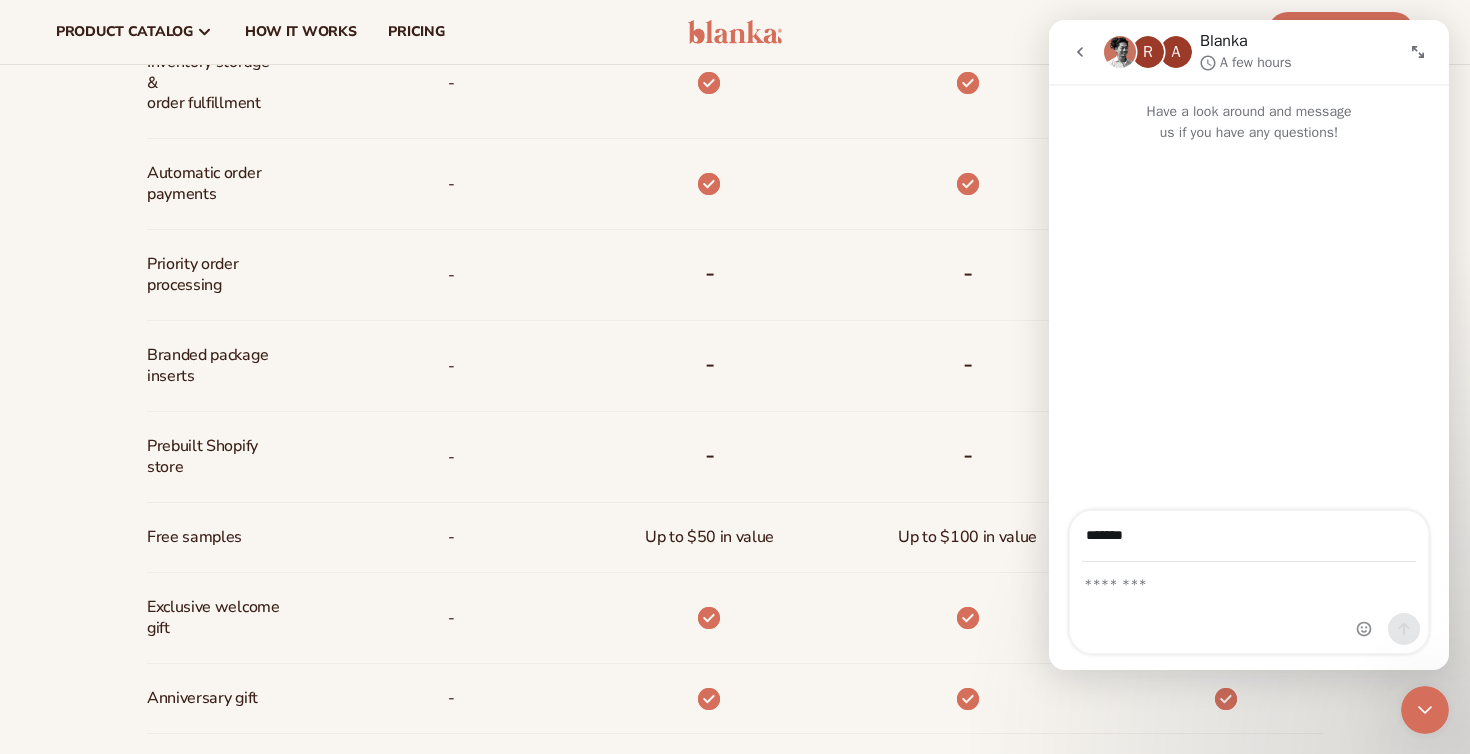 type on "**********" 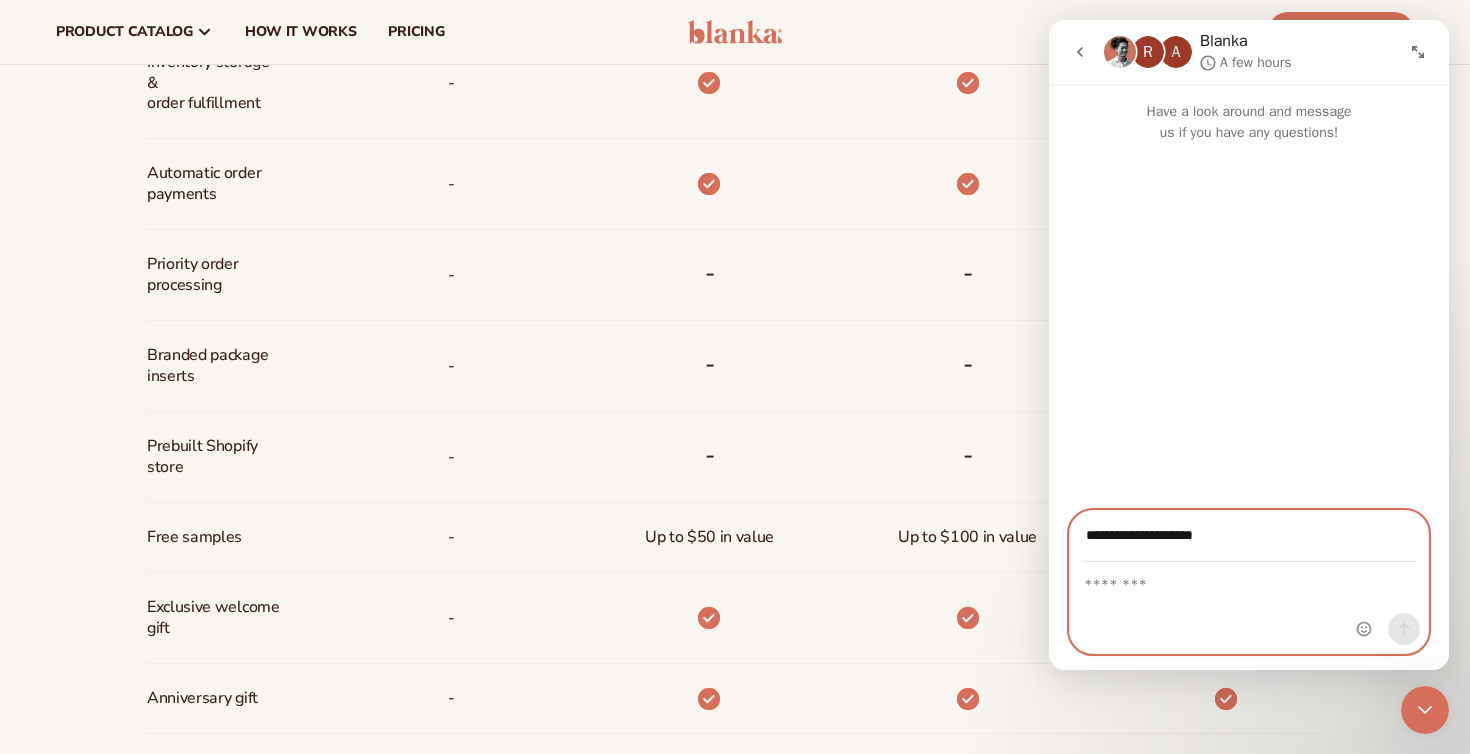 click at bounding box center (1249, 580) 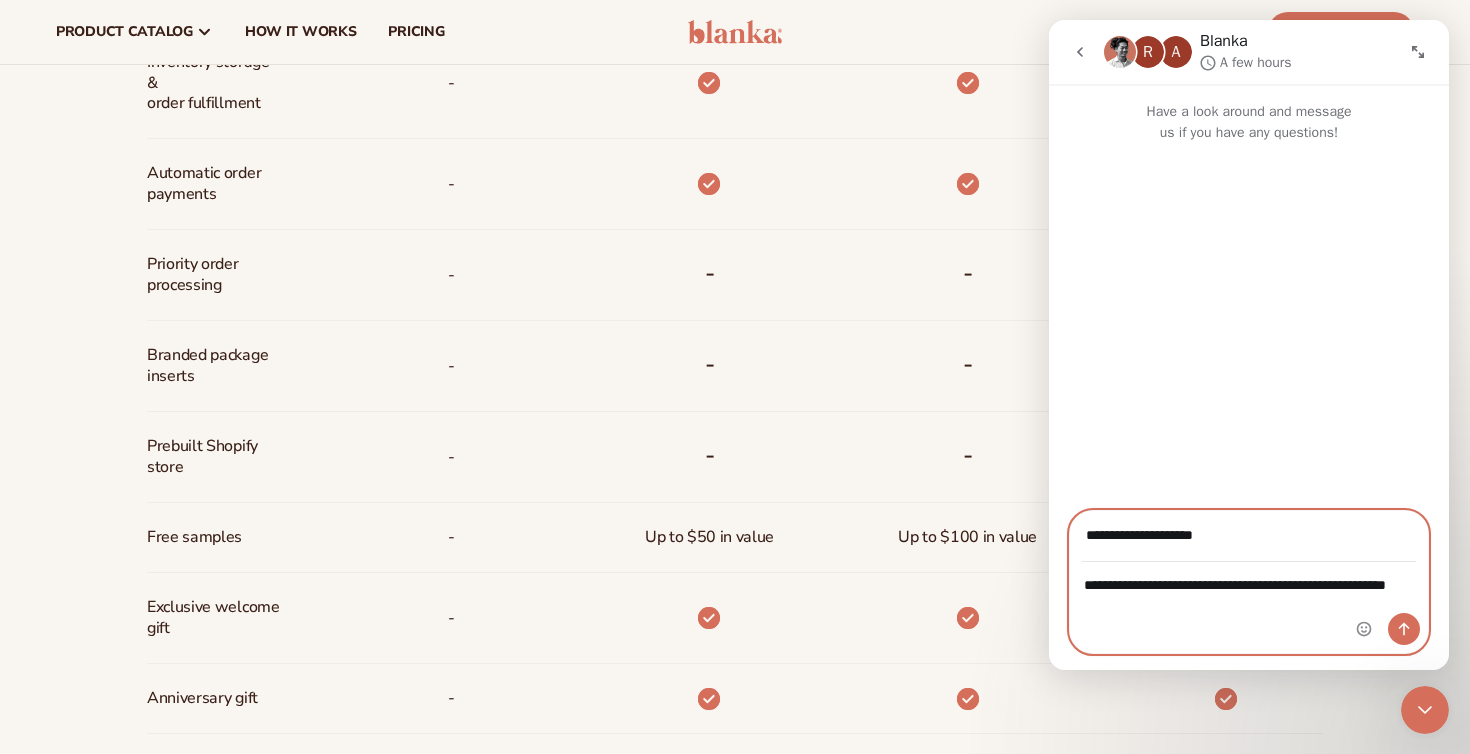 type on "**********" 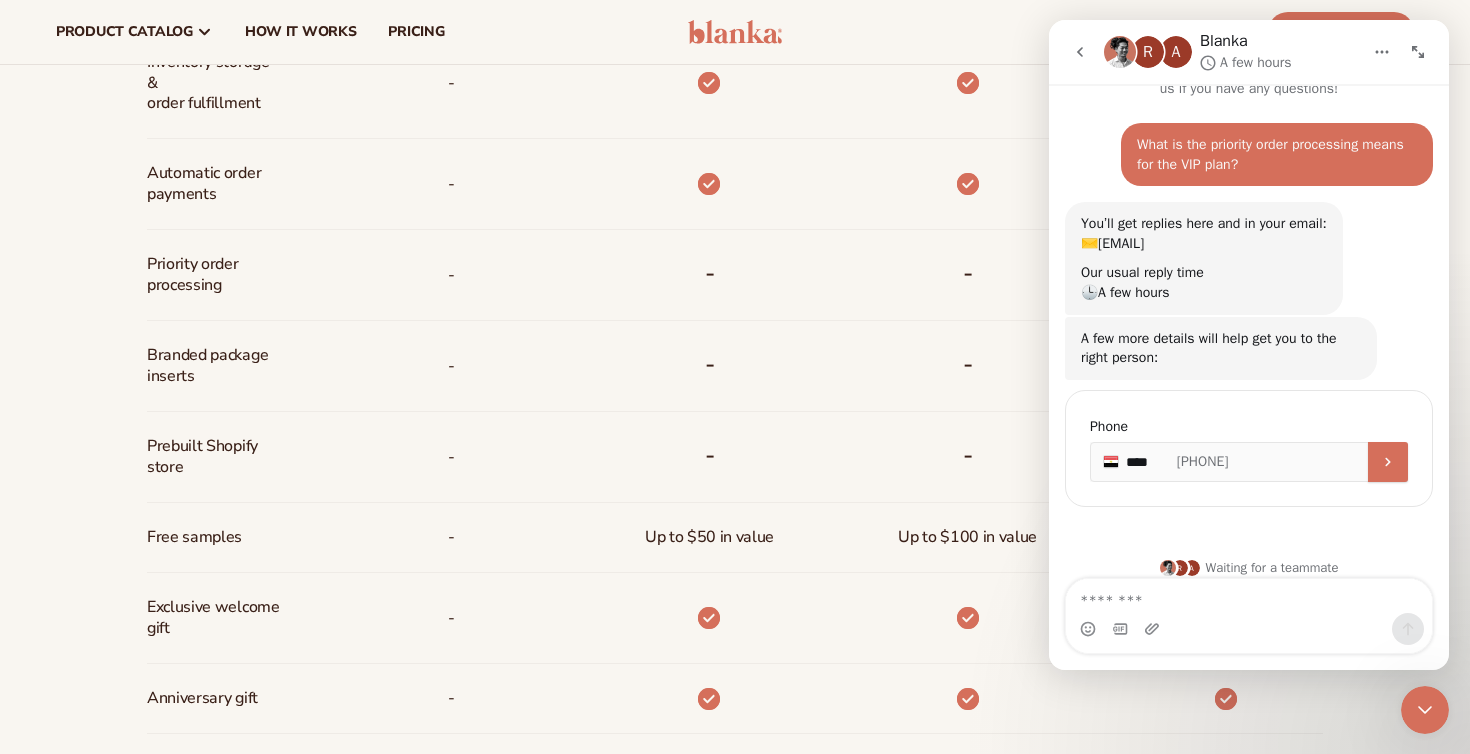 scroll, scrollTop: 62, scrollLeft: 0, axis: vertical 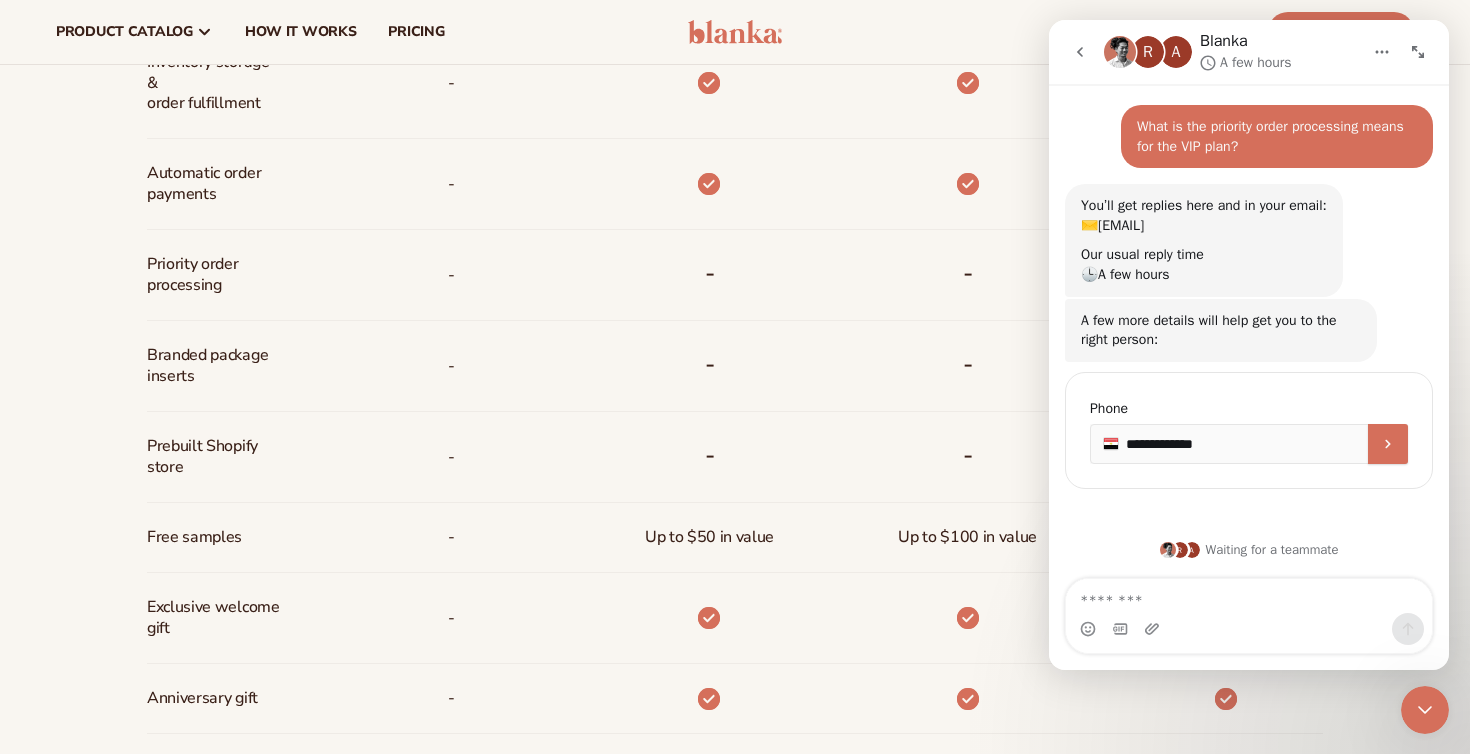 type on "**********" 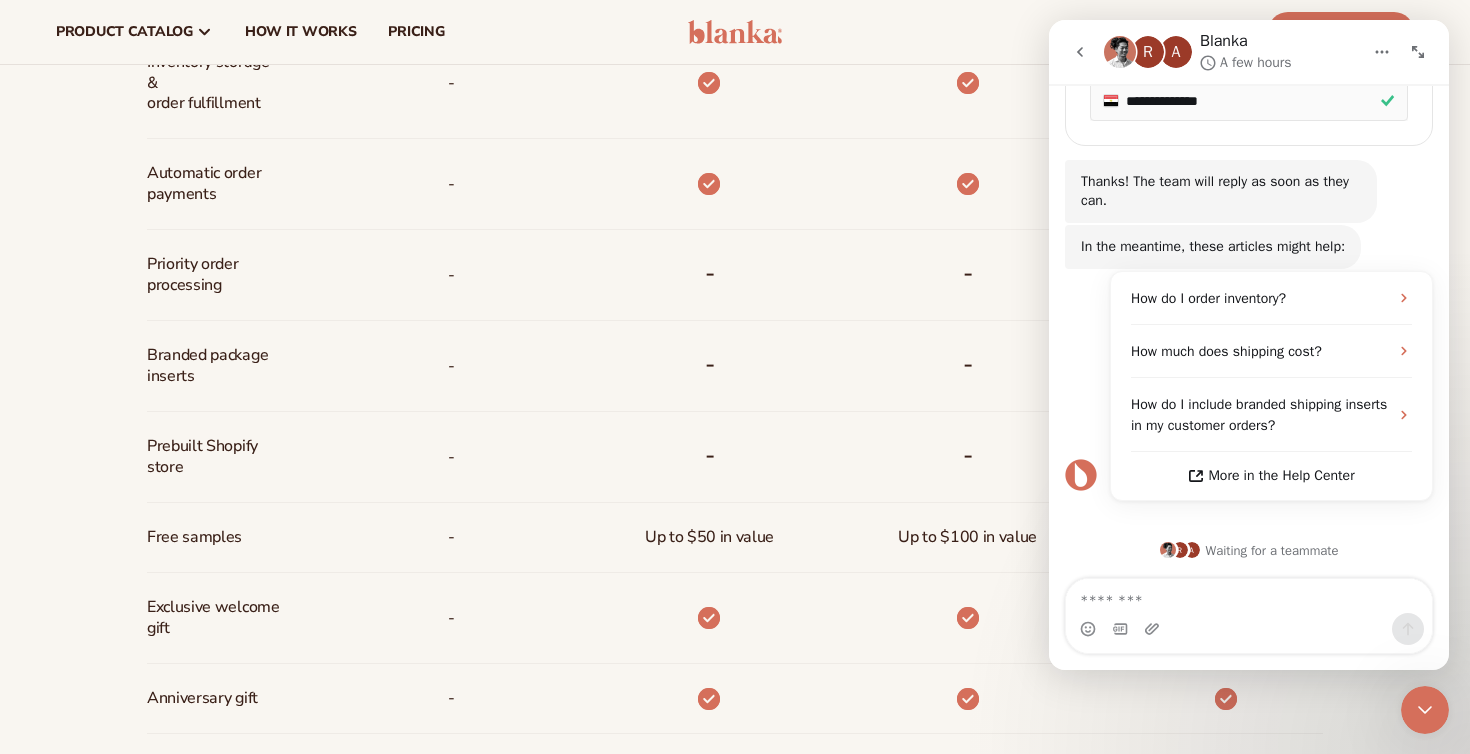 scroll, scrollTop: 405, scrollLeft: 0, axis: vertical 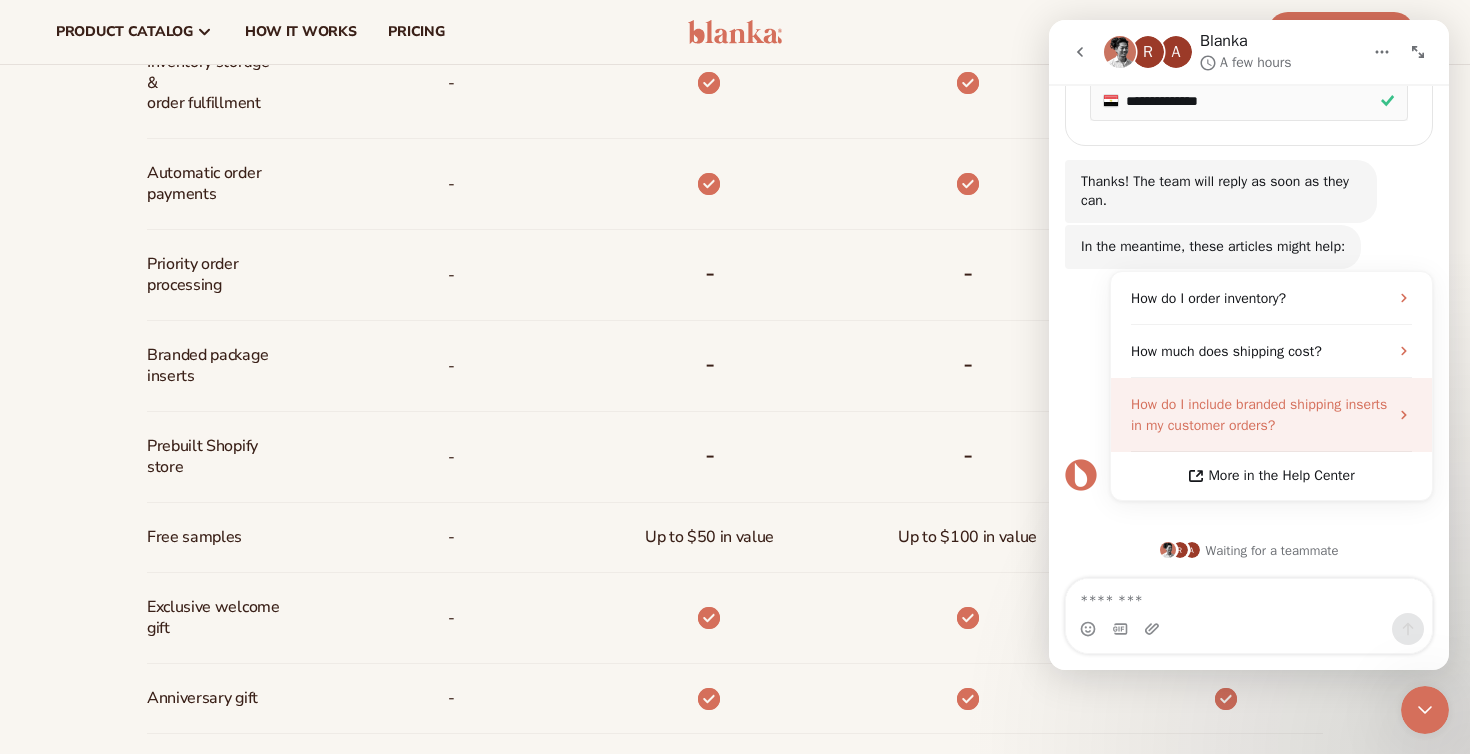 click on "How do I include branded shipping inserts in my customer orders?" at bounding box center (1259, 415) 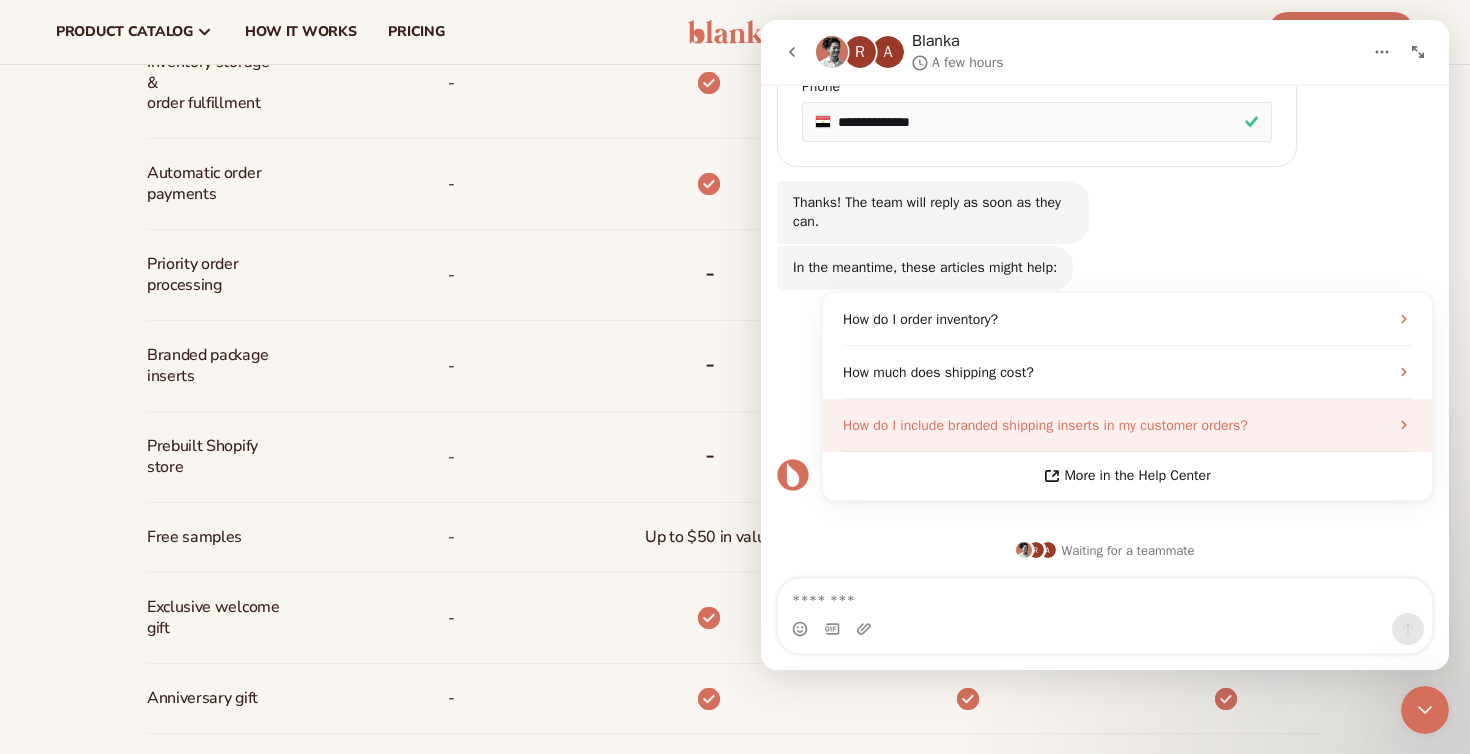 scroll, scrollTop: 0, scrollLeft: 0, axis: both 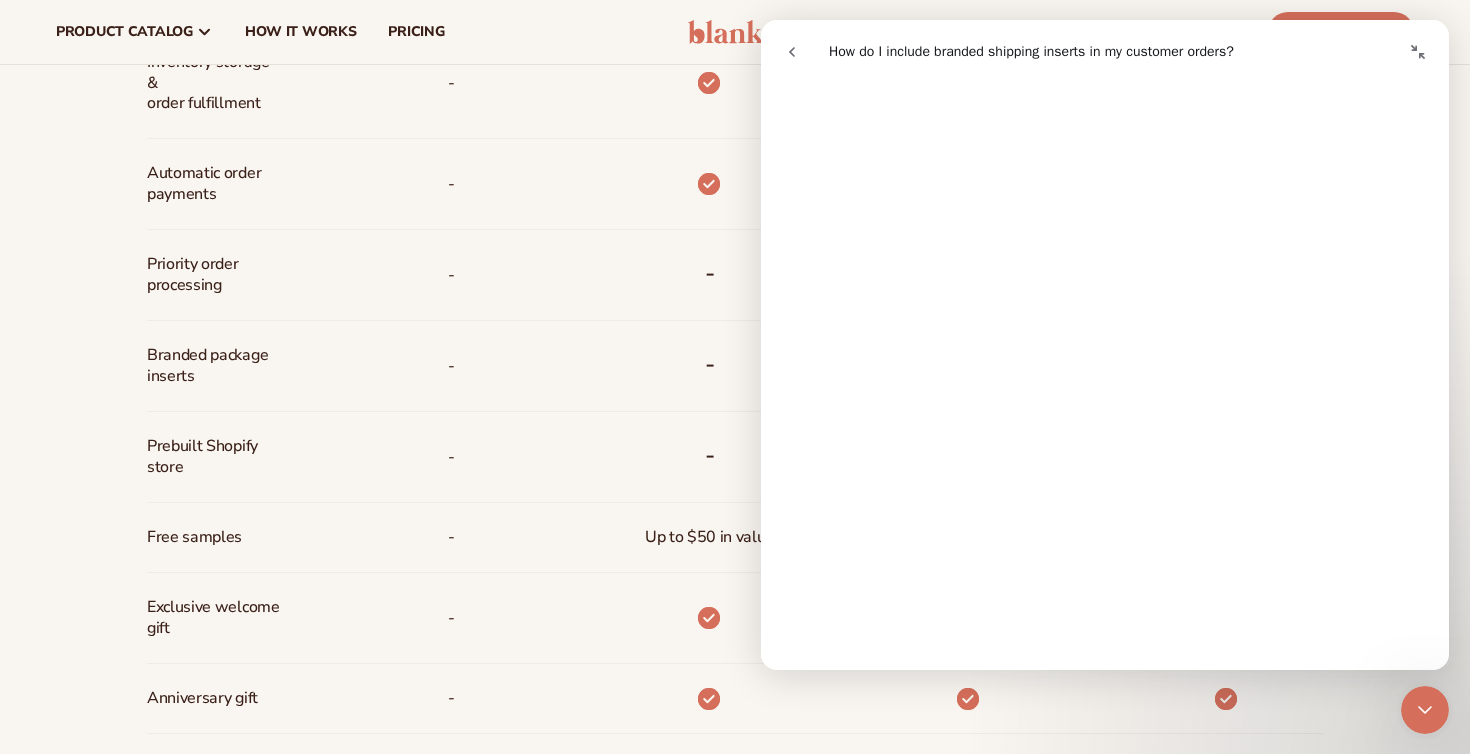 click 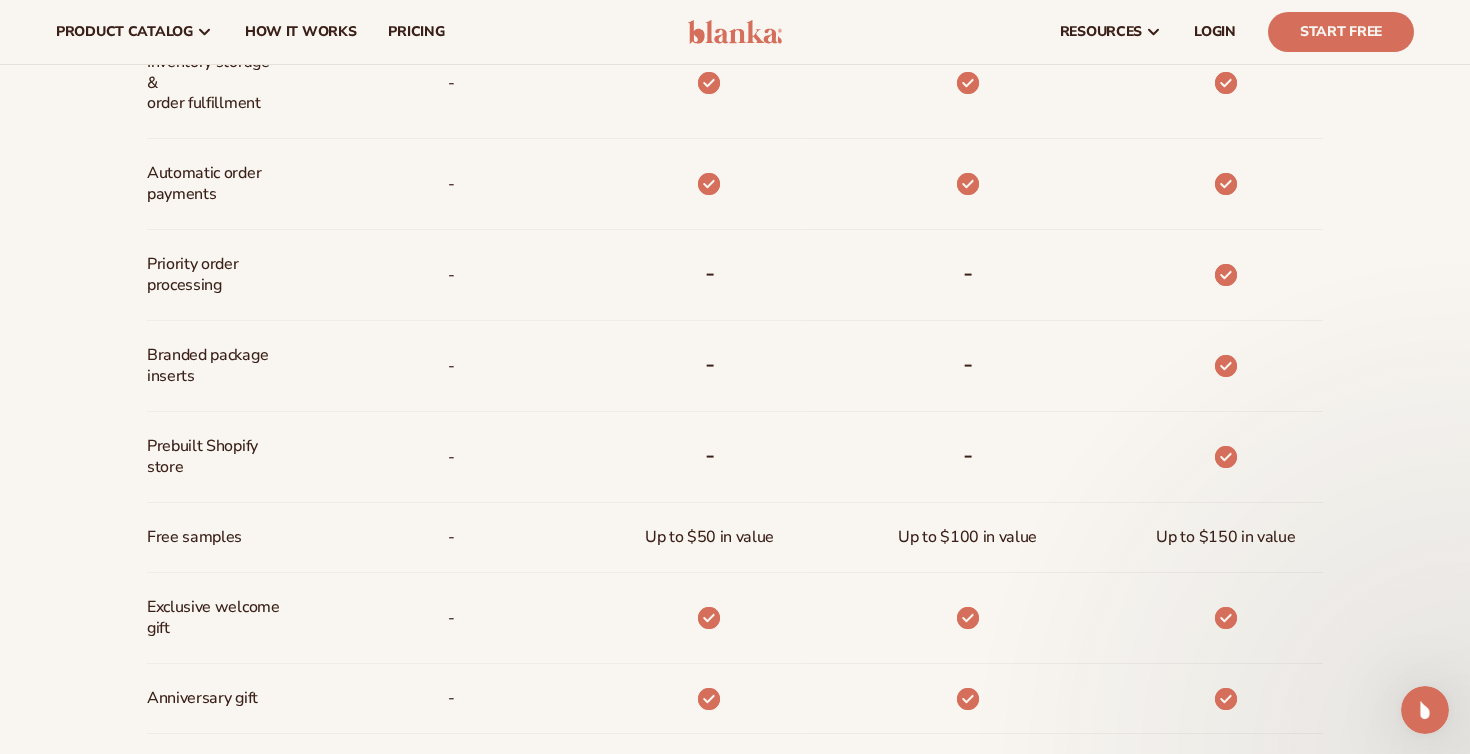 scroll, scrollTop: 0, scrollLeft: 0, axis: both 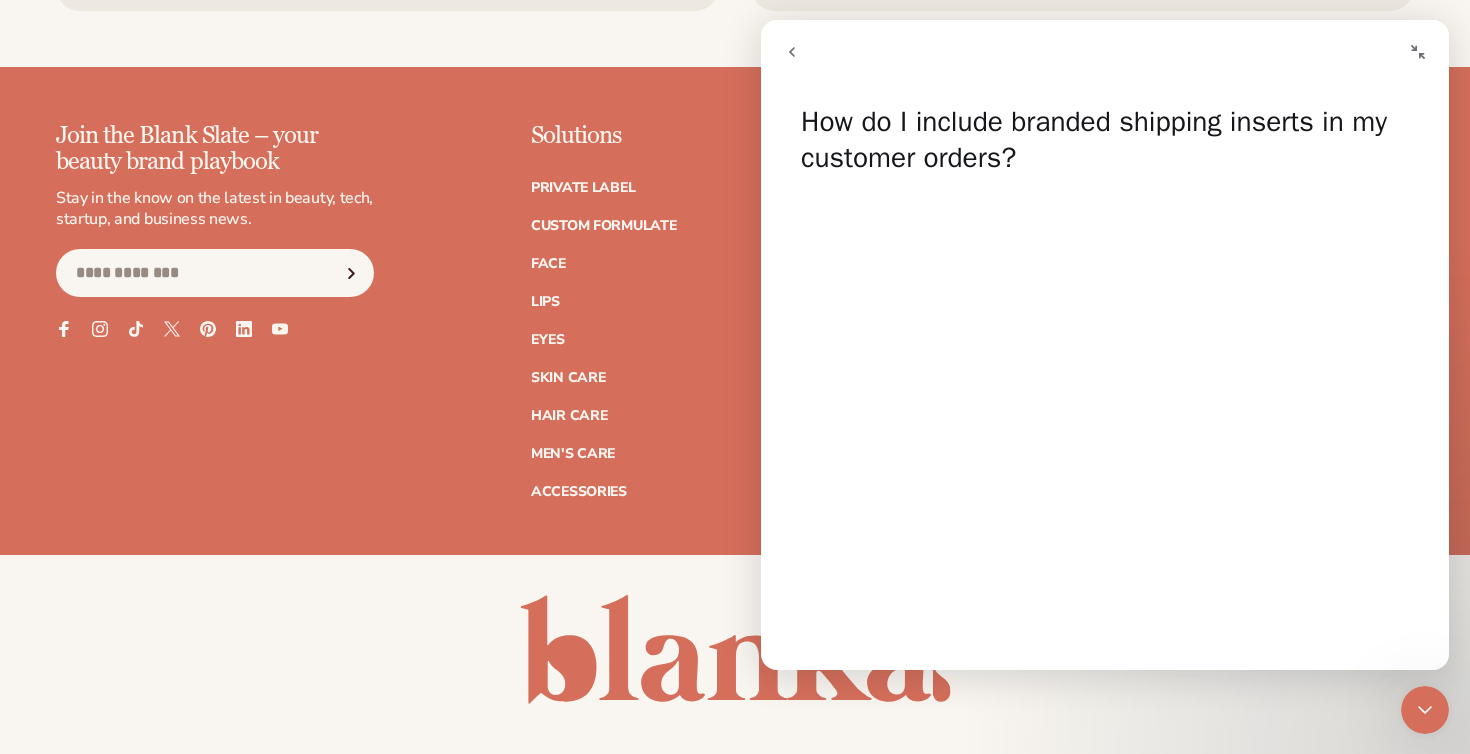 click 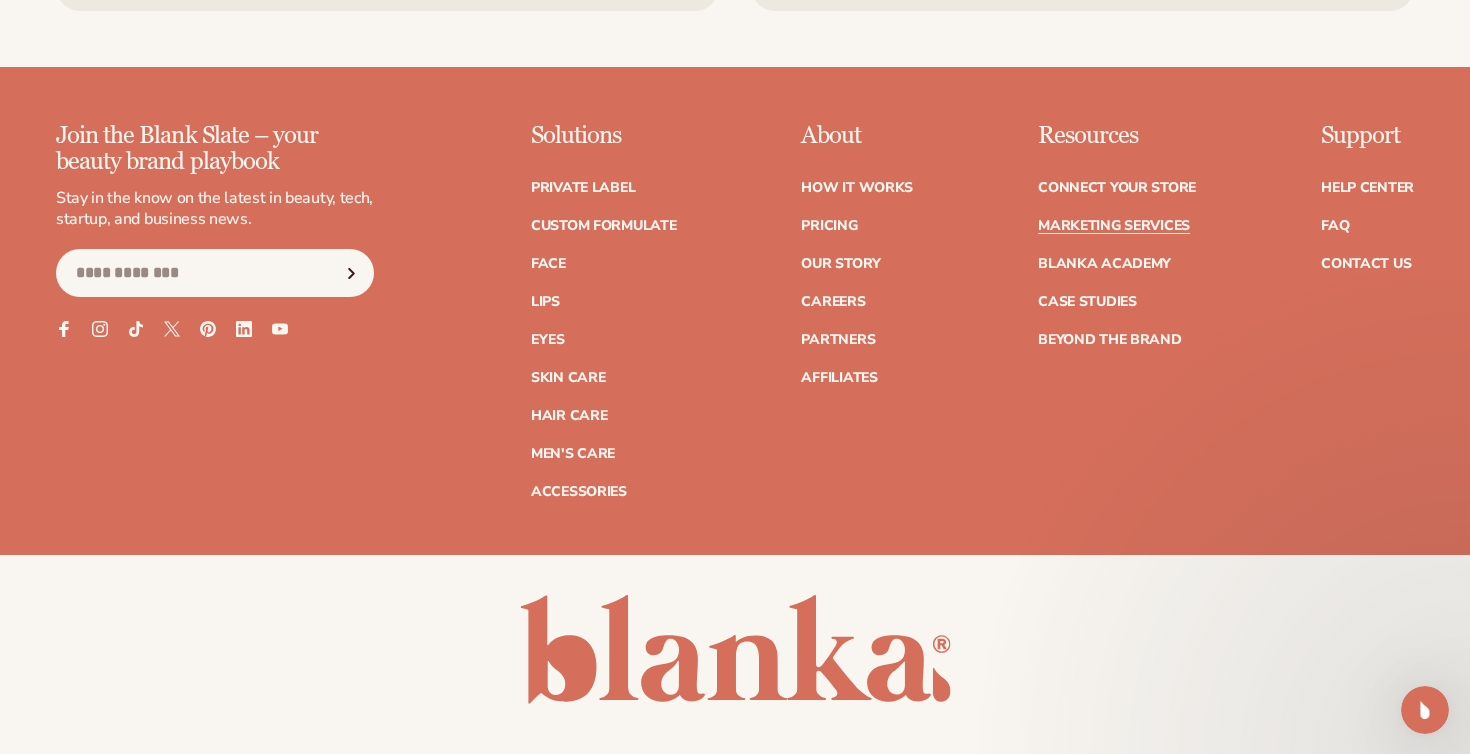 scroll, scrollTop: 0, scrollLeft: 0, axis: both 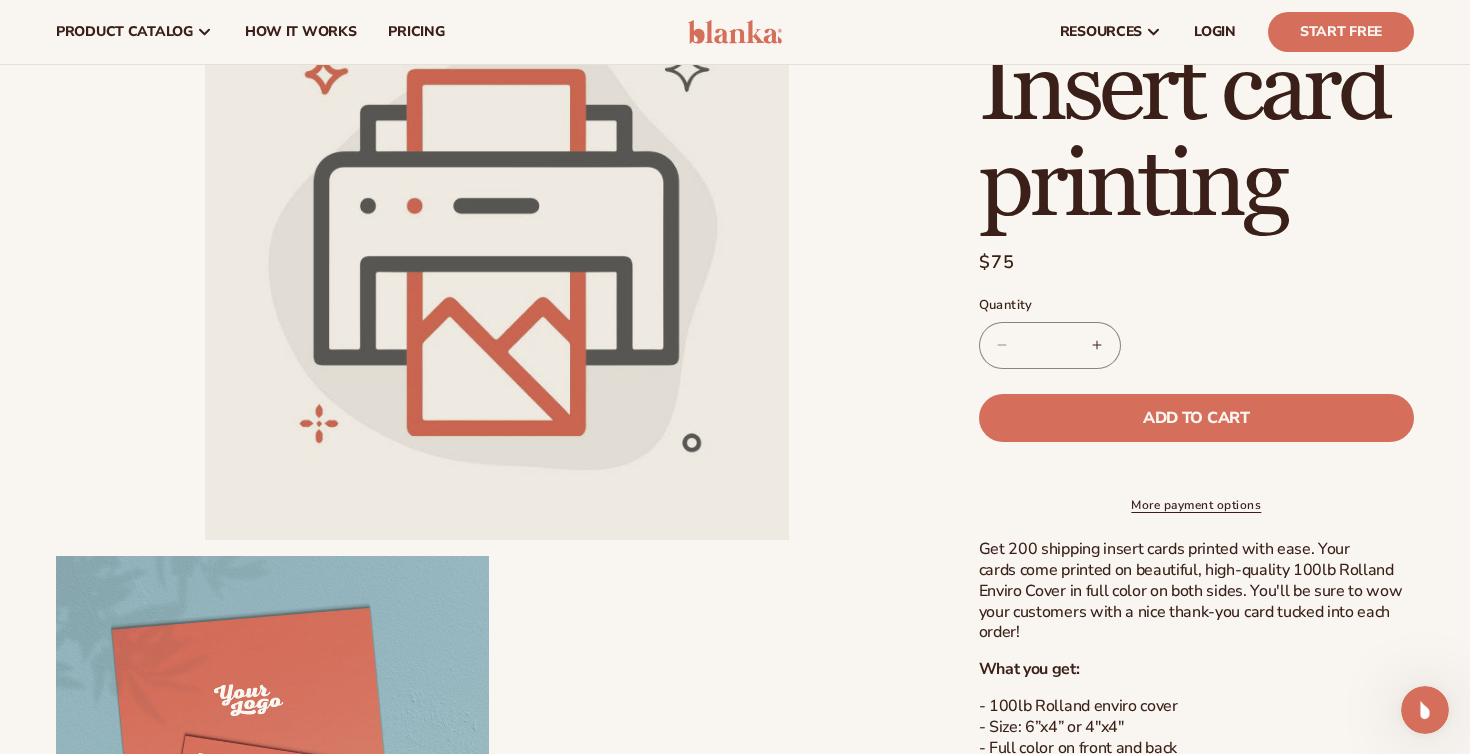 click on "Get 200 shipping insert cards printed with ease. Your cards come printed on beautiful, high-quality 100lb Rolland Enviro Cover in full color on both sides. You'll be sure to wow your customers with a nice thank-you card tucked into each order!" at bounding box center [1196, 591] 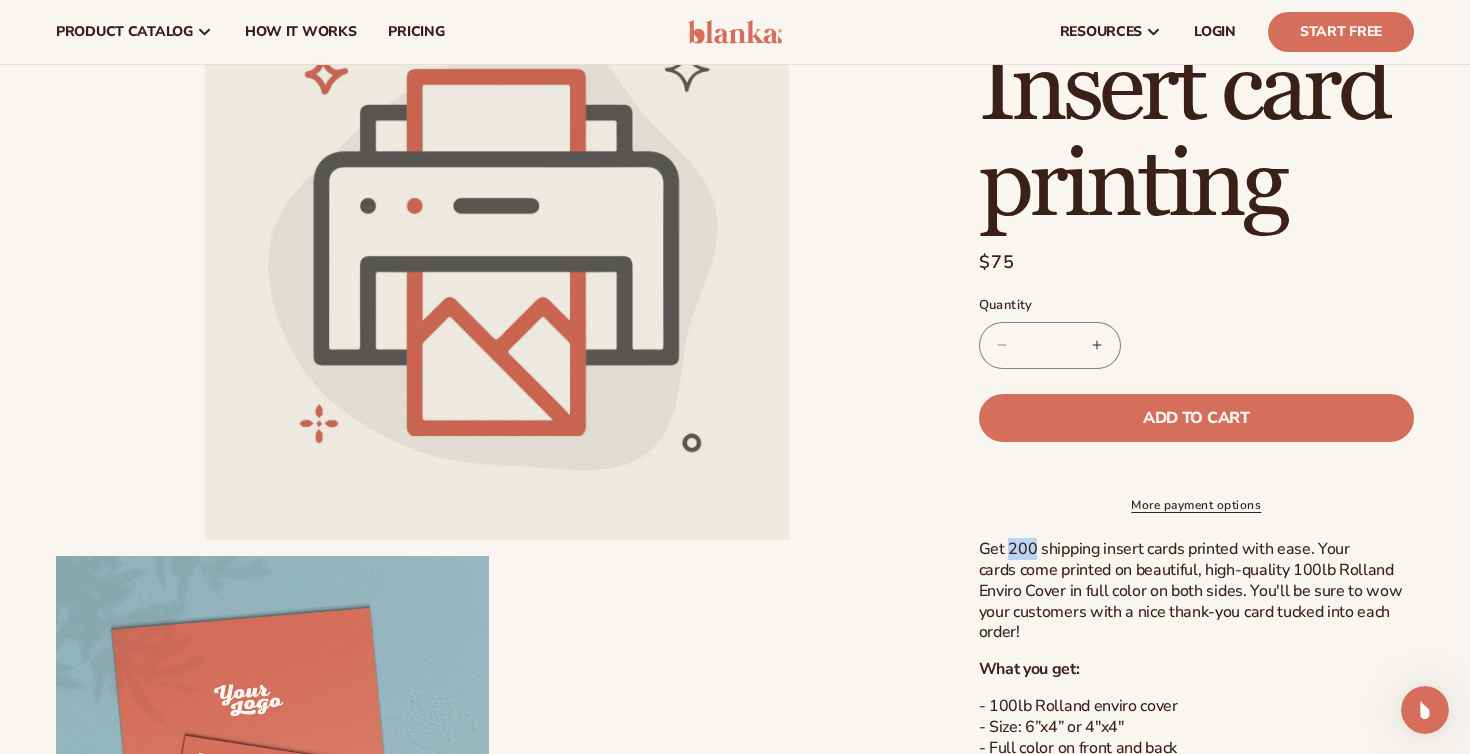 click on "Get 200 shipping insert cards printed with ease. Your cards come printed on beautiful, high-quality 100lb Rolland Enviro Cover in full color on both sides. You'll be sure to wow your customers with a nice thank-you card tucked into each order!" at bounding box center (1196, 591) 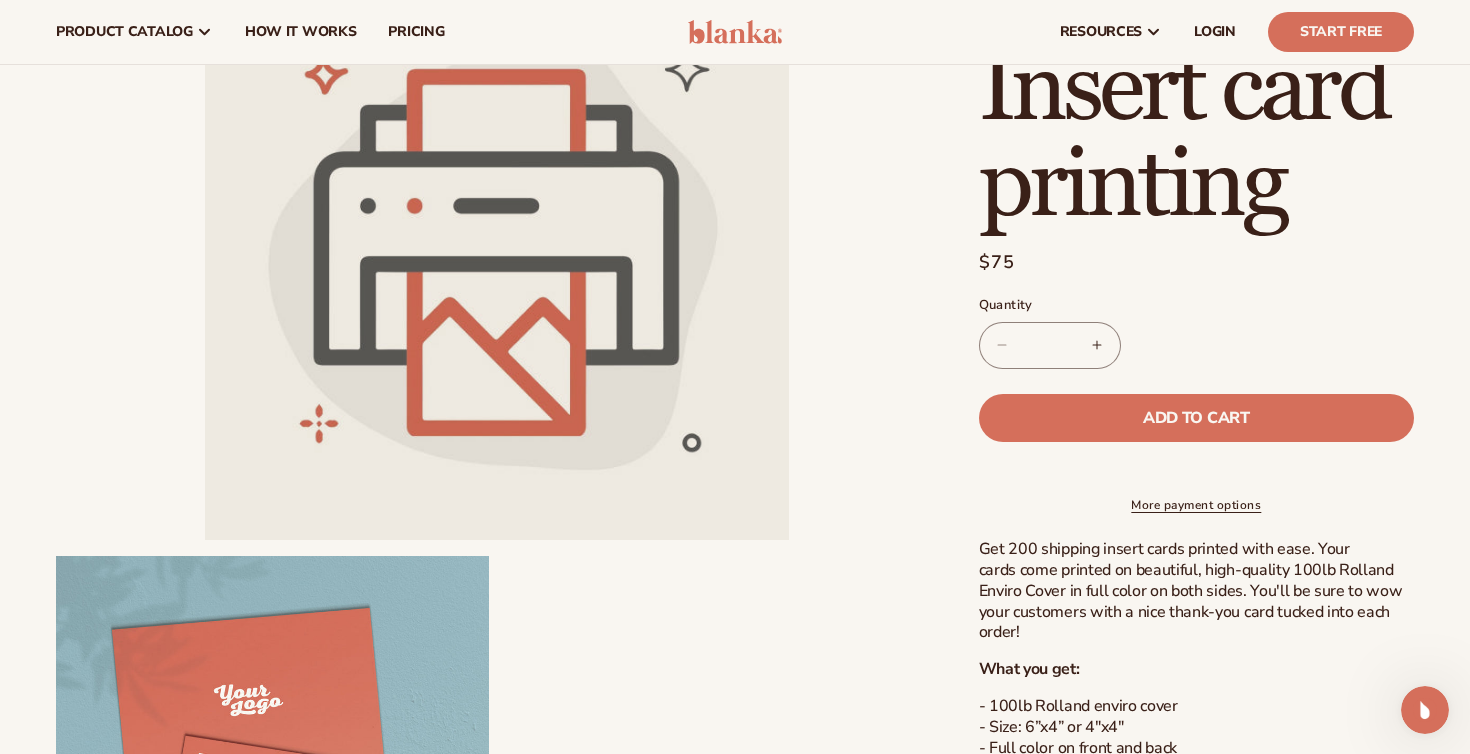 click on "Open media 1 in modal" at bounding box center (497, 248) 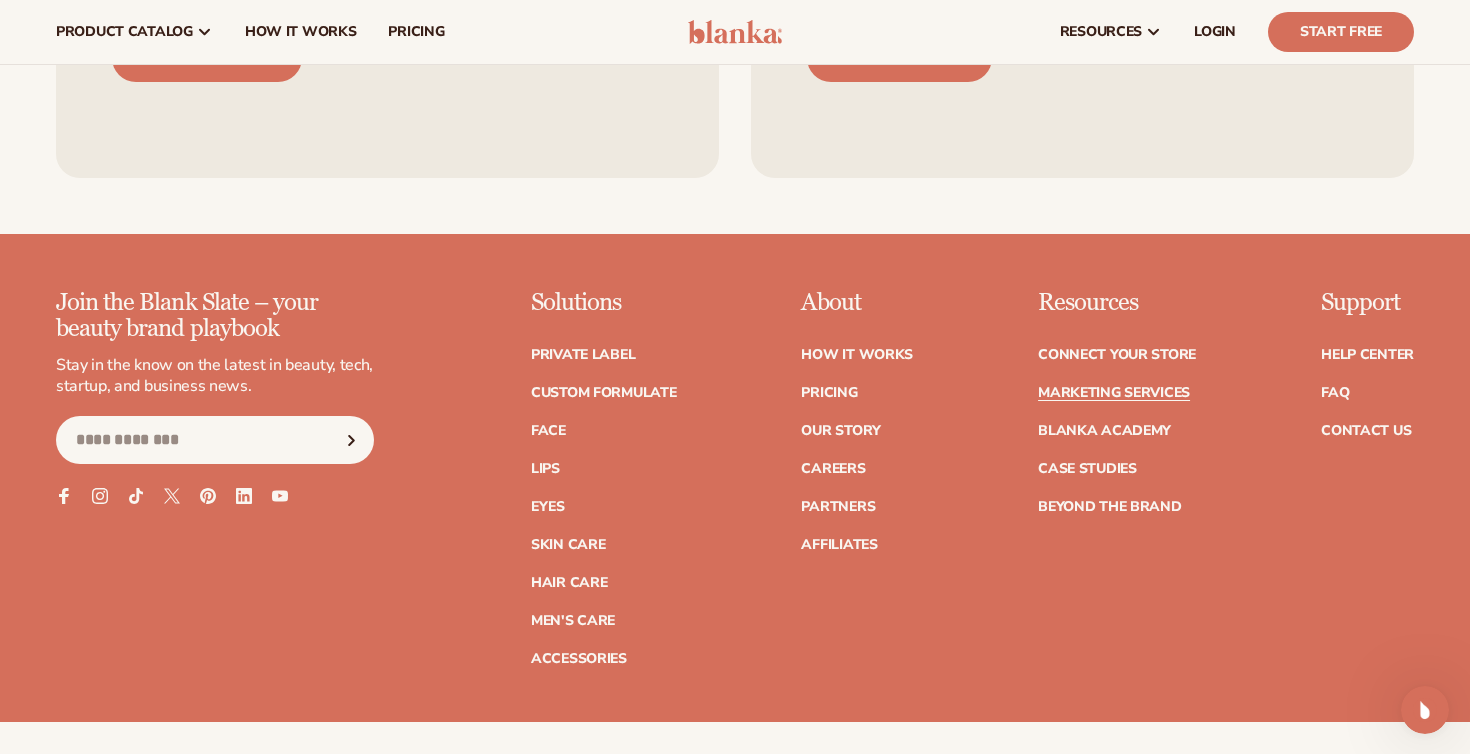 scroll, scrollTop: 2024, scrollLeft: 0, axis: vertical 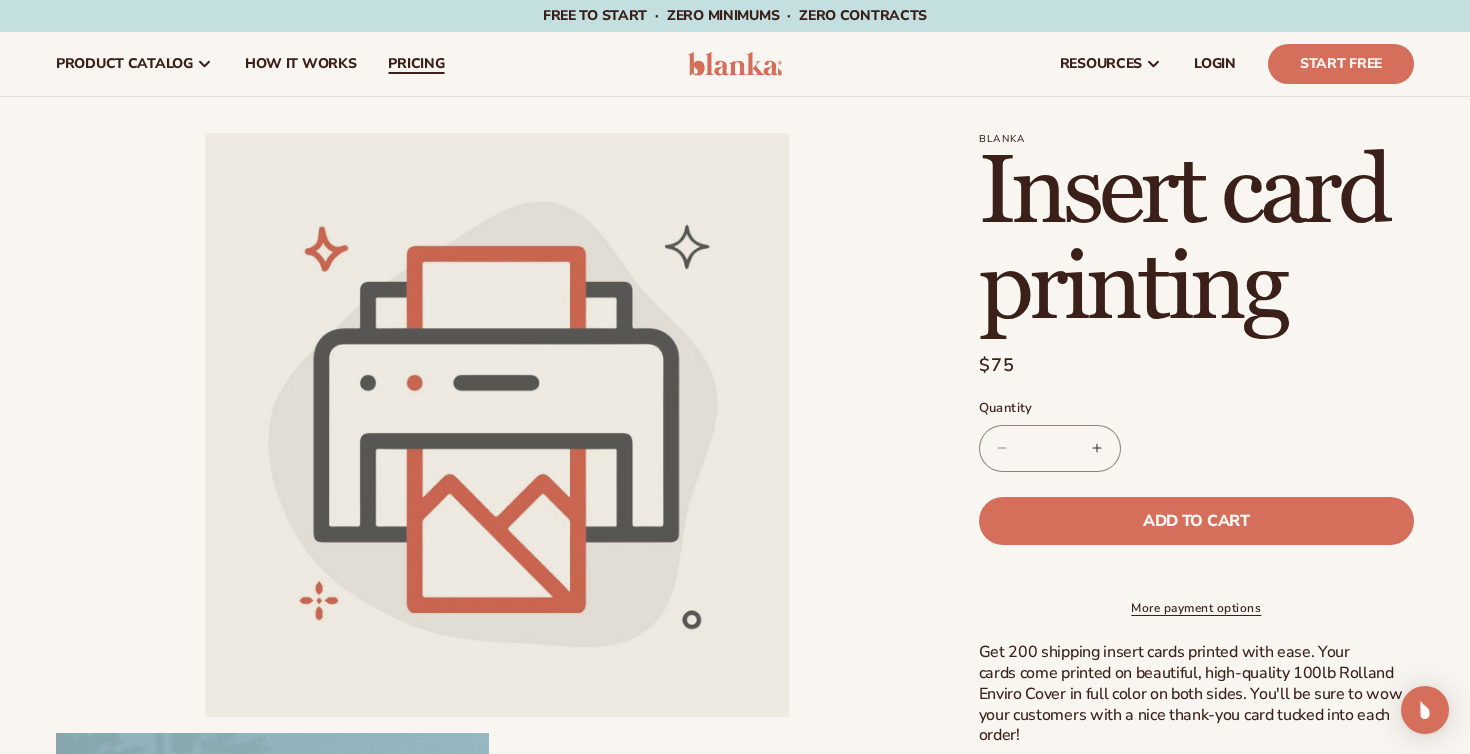 click on "pricing" at bounding box center (416, 64) 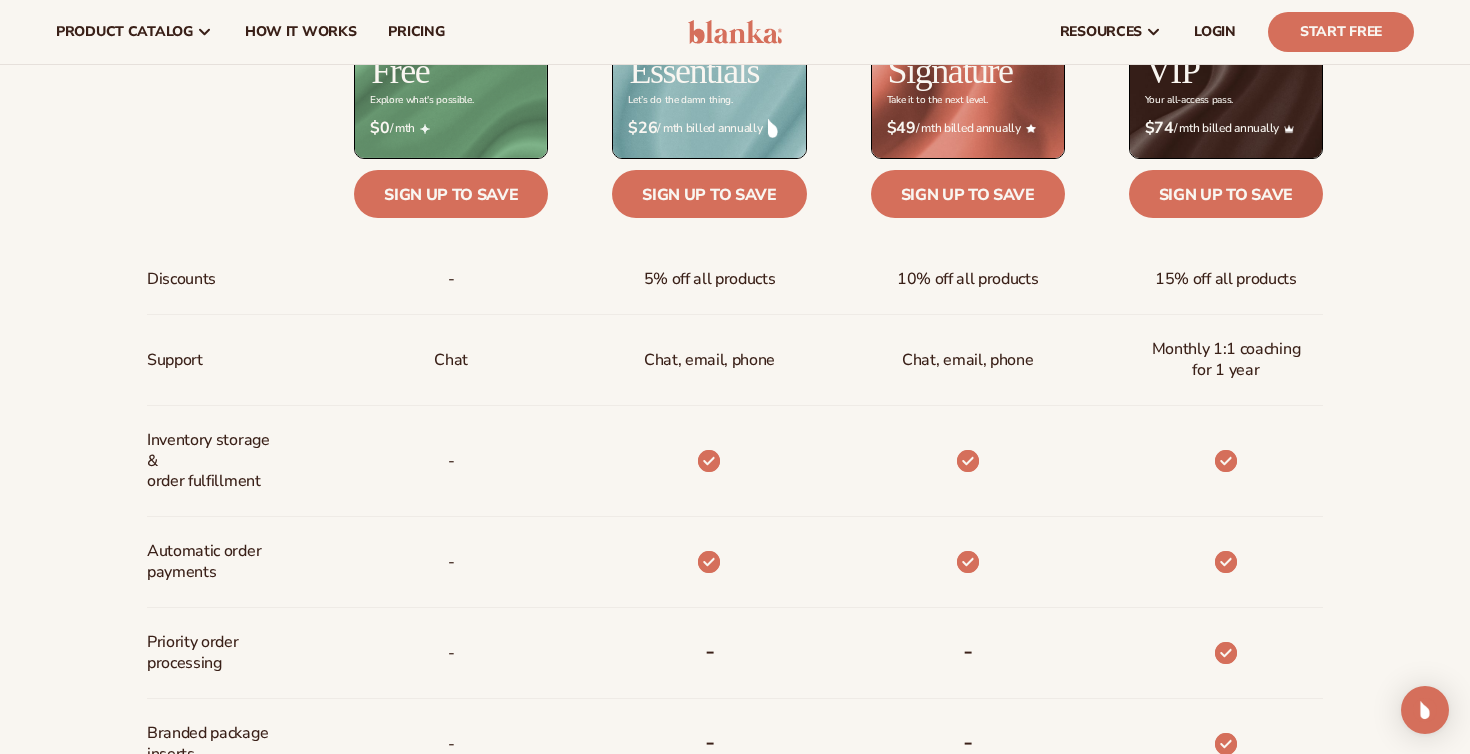 scroll, scrollTop: 0, scrollLeft: 0, axis: both 